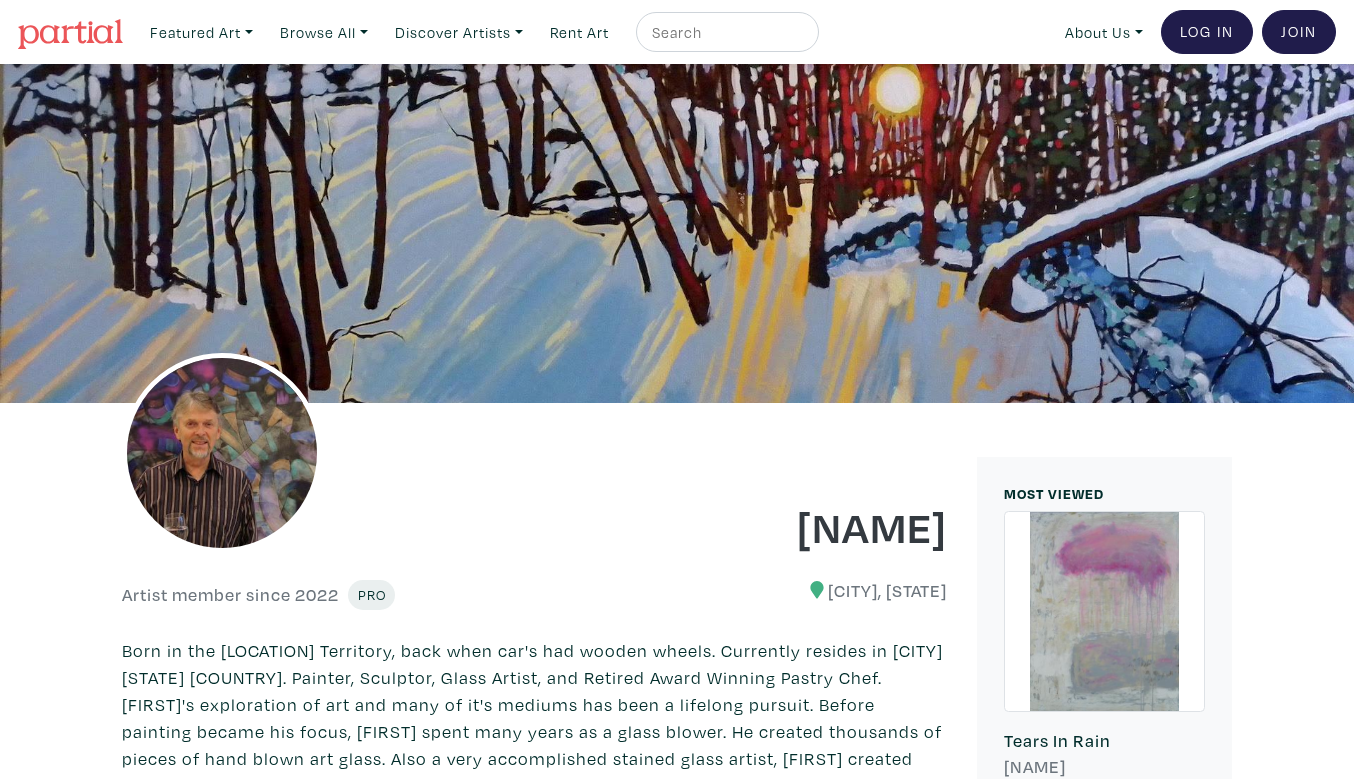 scroll, scrollTop: 0, scrollLeft: 0, axis: both 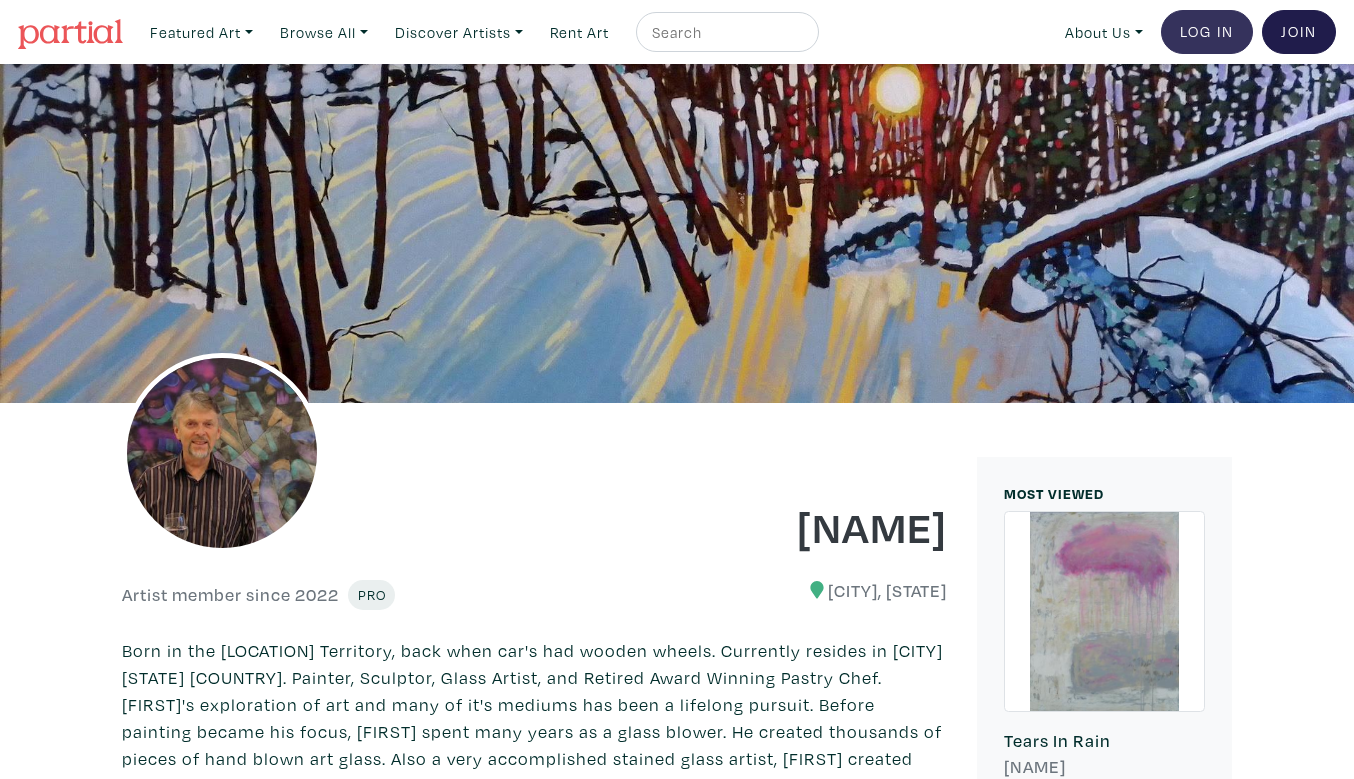 click on "Log In" at bounding box center [1207, 32] 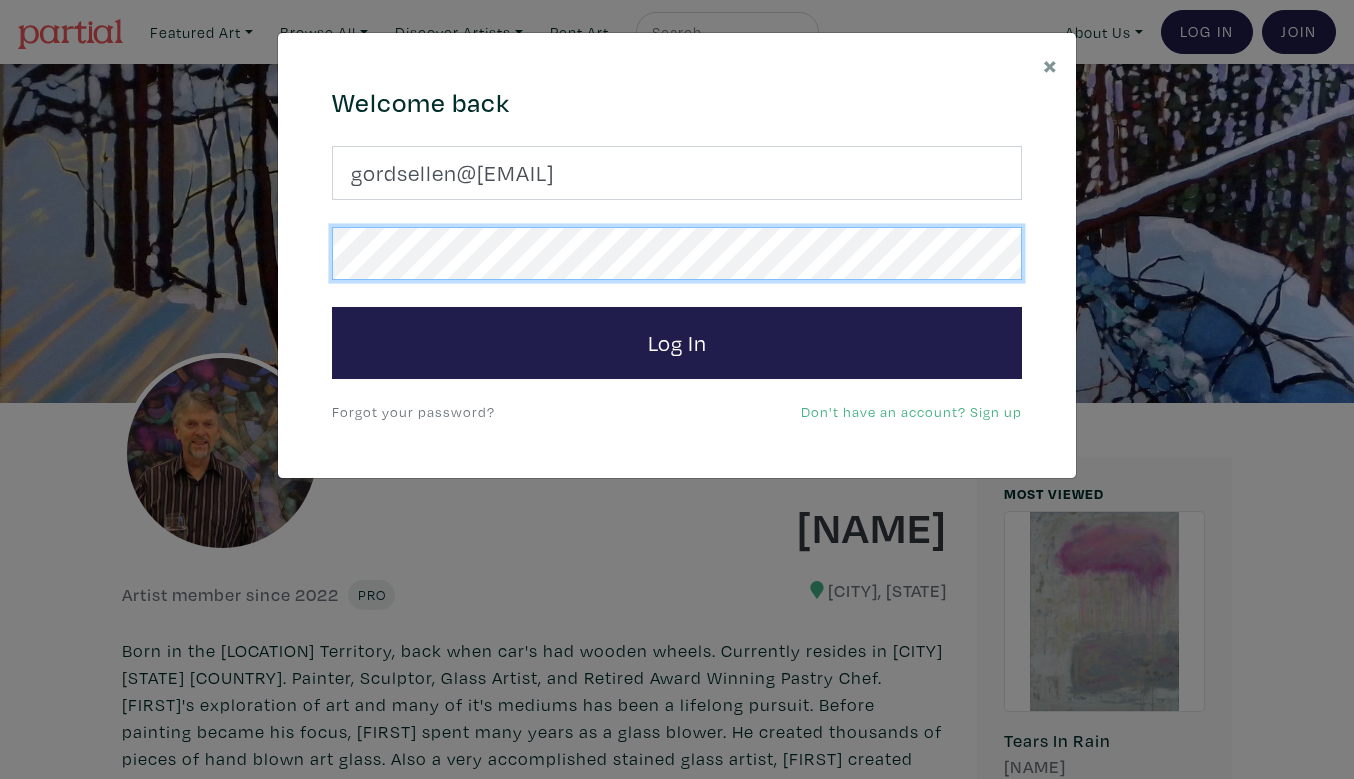 click on "Log In" at bounding box center (677, 343) 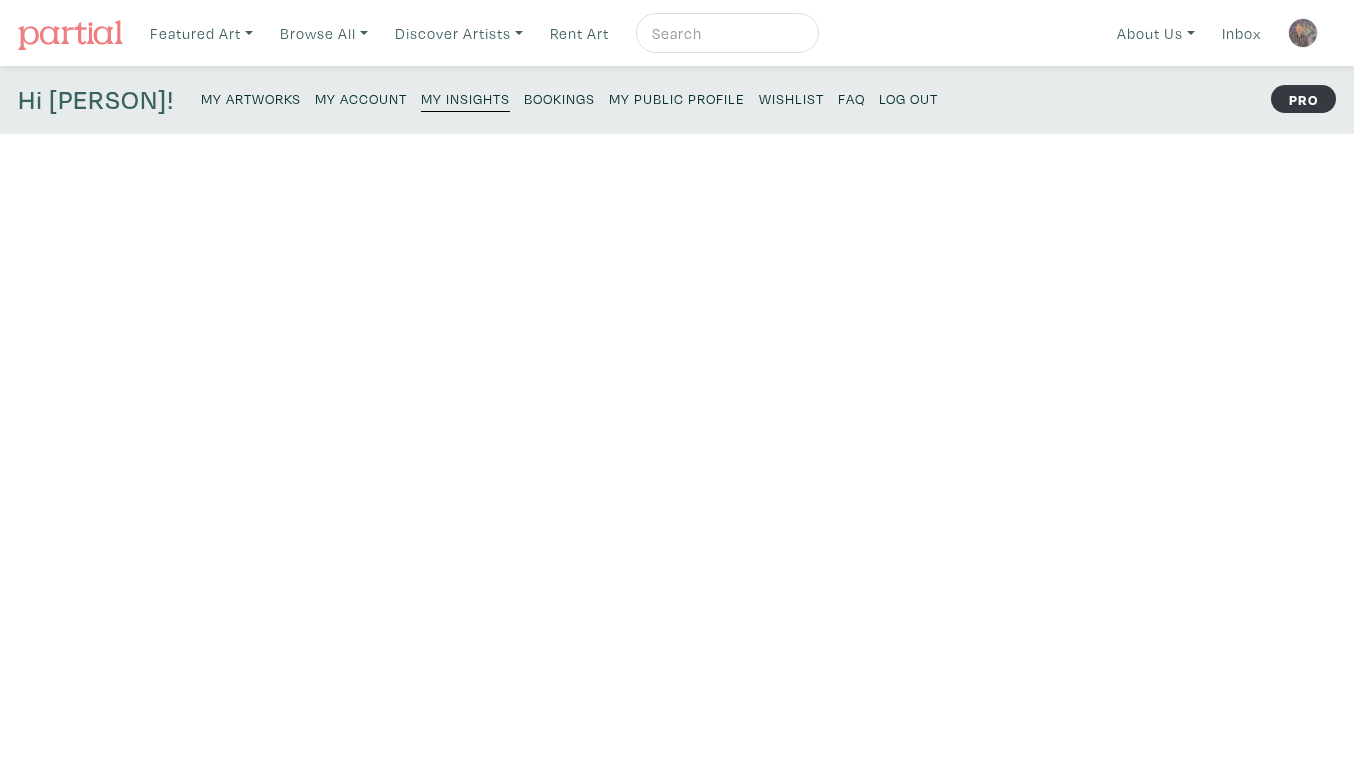scroll, scrollTop: 0, scrollLeft: 0, axis: both 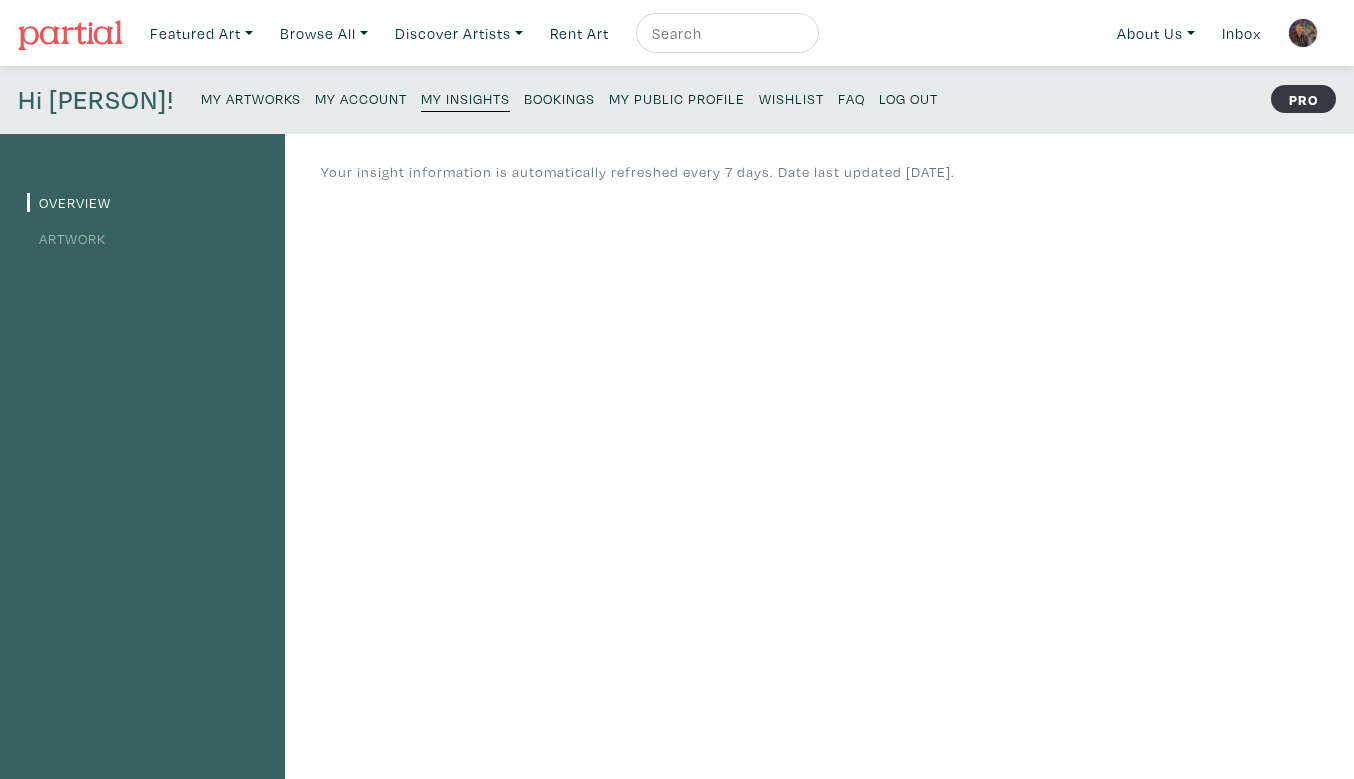 click on "My Artworks" at bounding box center (251, 98) 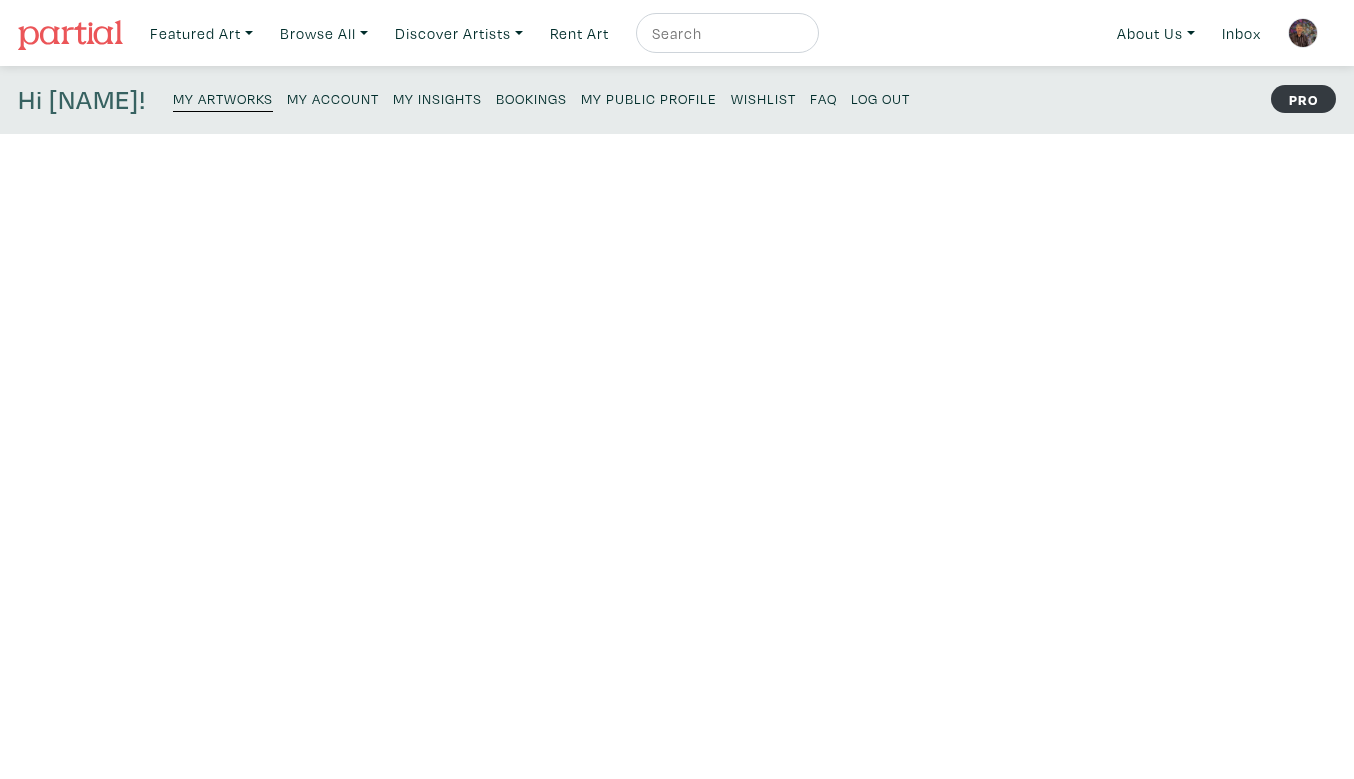 scroll, scrollTop: 0, scrollLeft: 0, axis: both 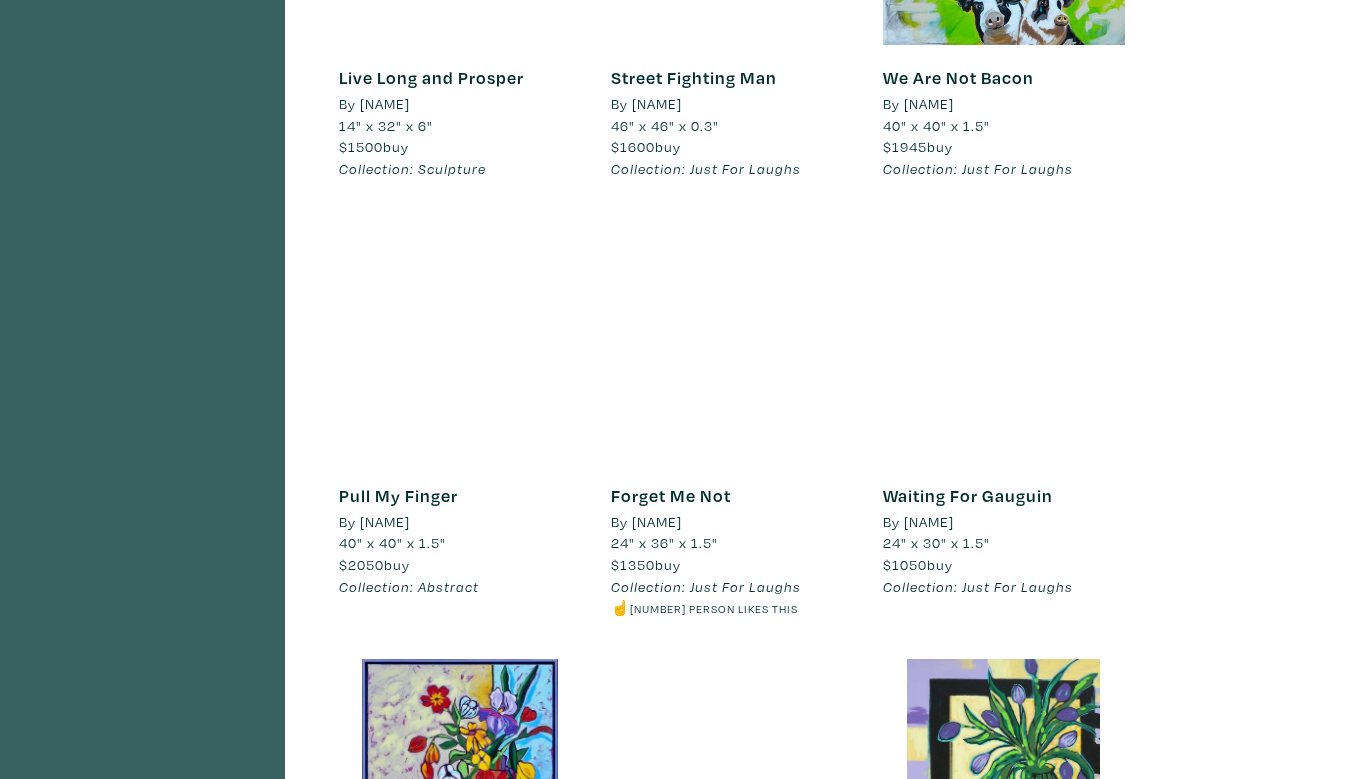 click at bounding box center [460, 341] 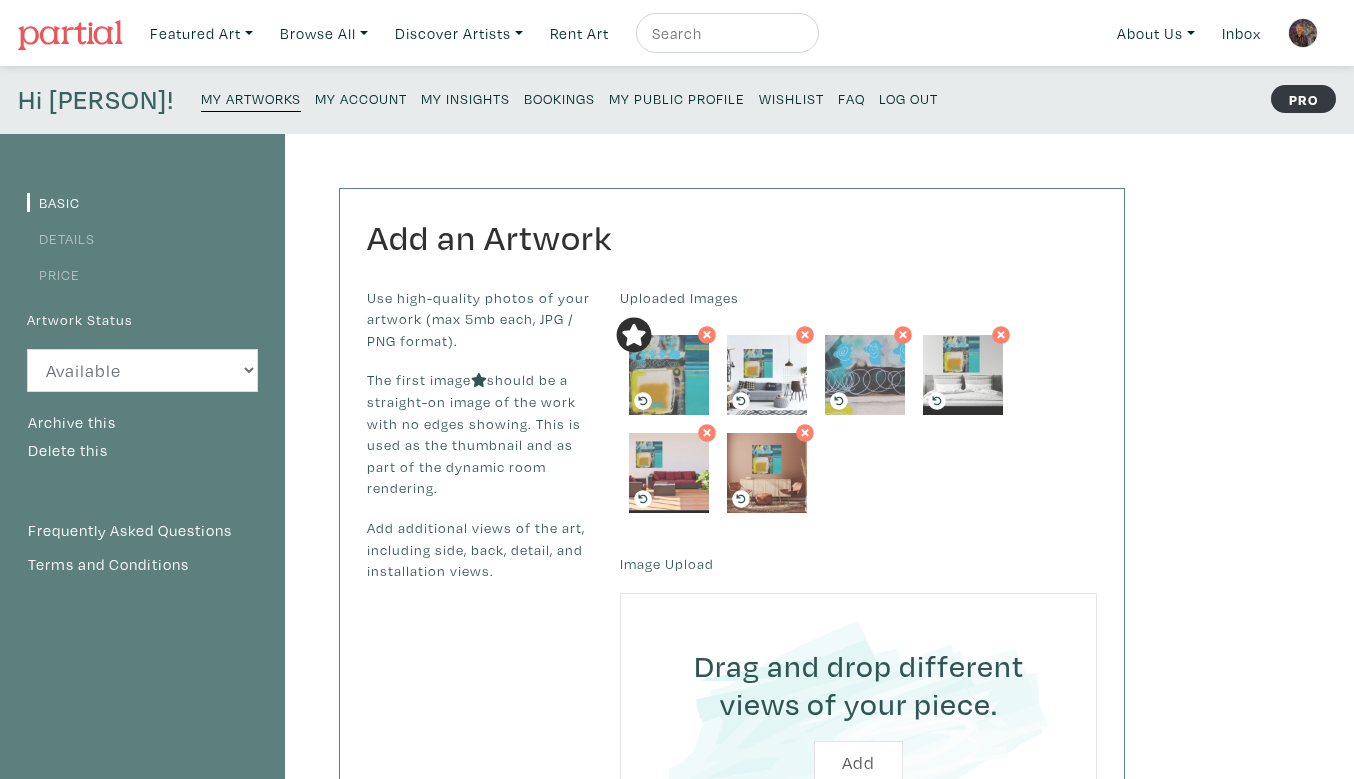 scroll, scrollTop: 0, scrollLeft: 0, axis: both 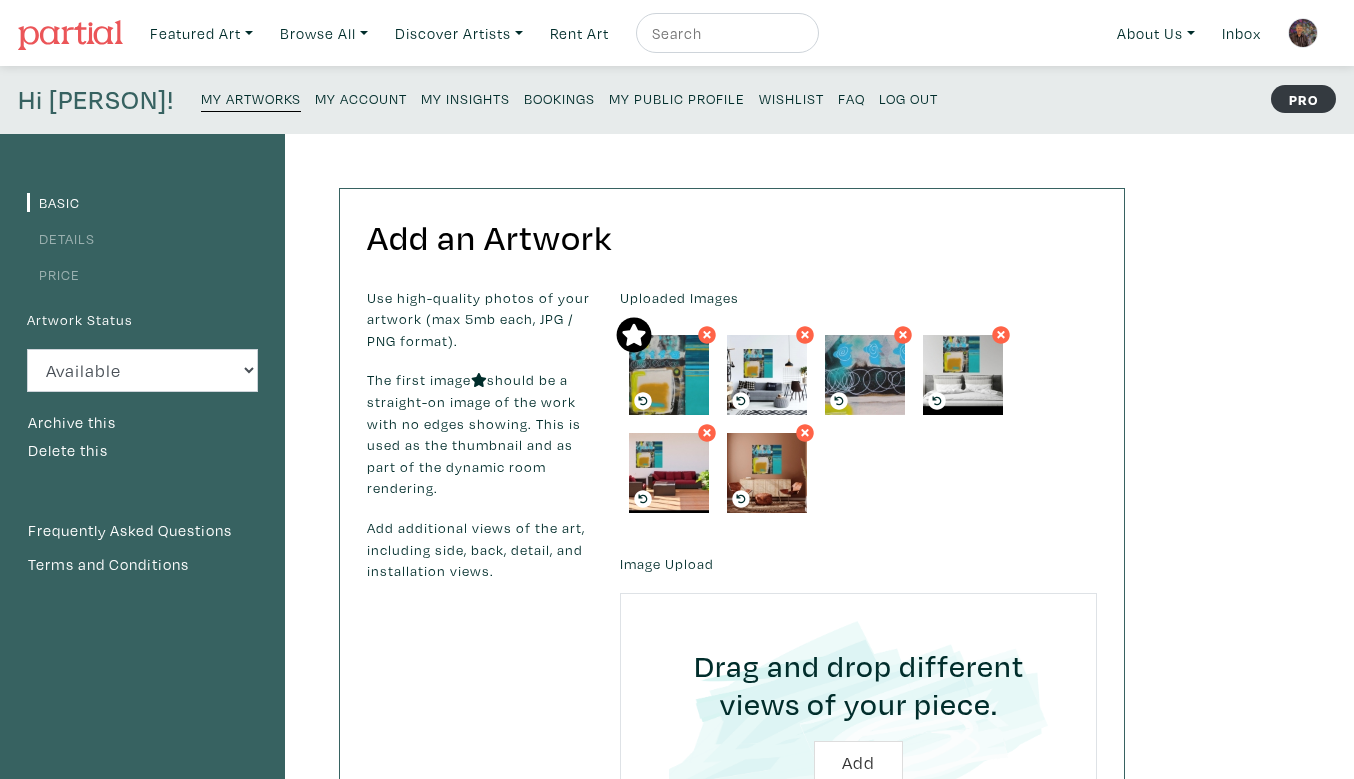 click on "Price" at bounding box center [53, 274] 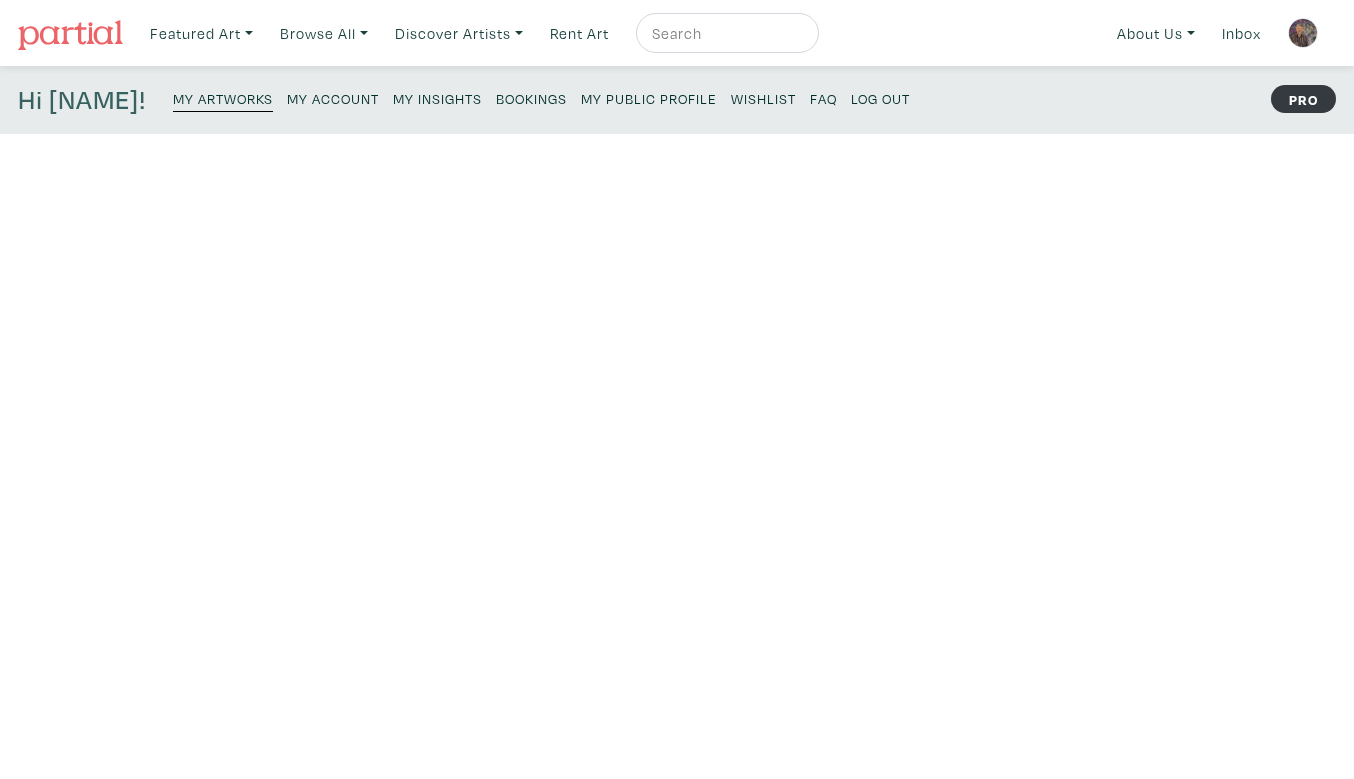 scroll, scrollTop: 0, scrollLeft: 0, axis: both 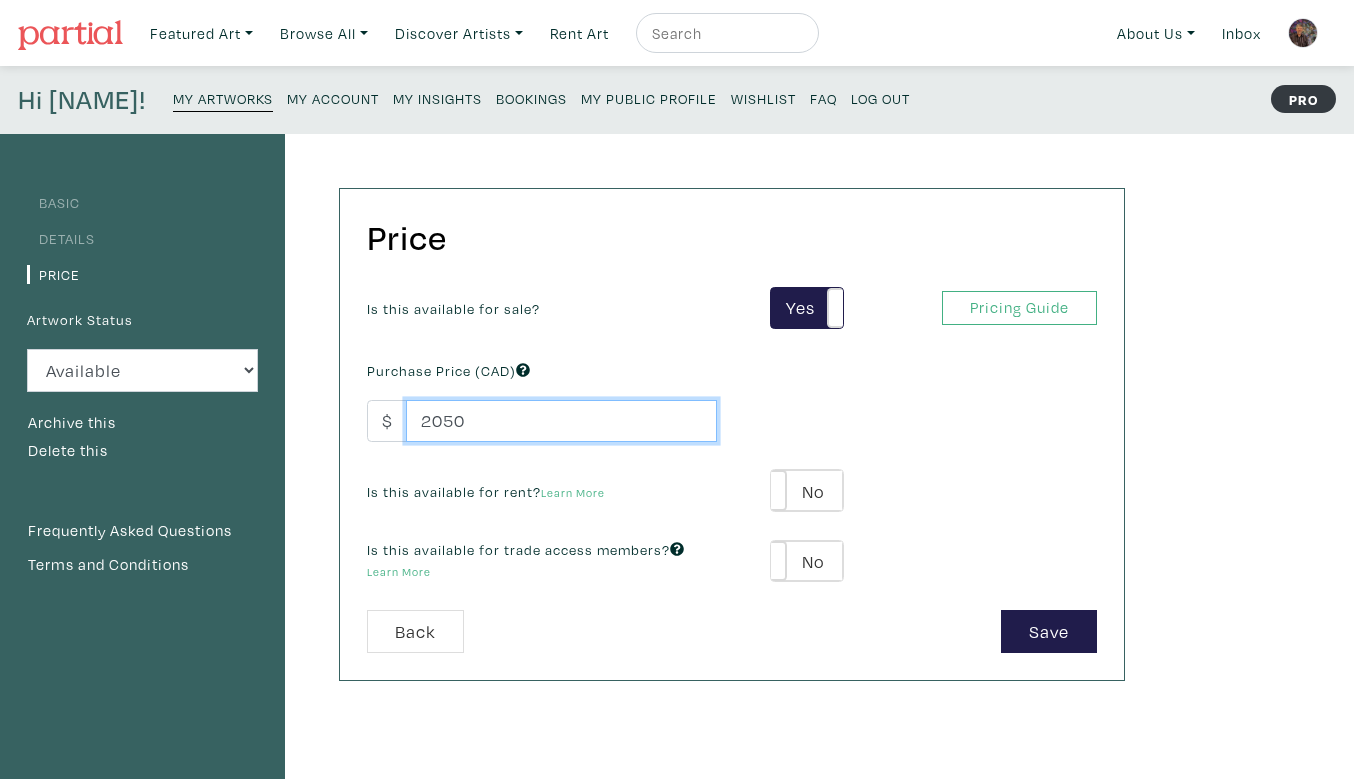 click on "2050" at bounding box center [561, 421] 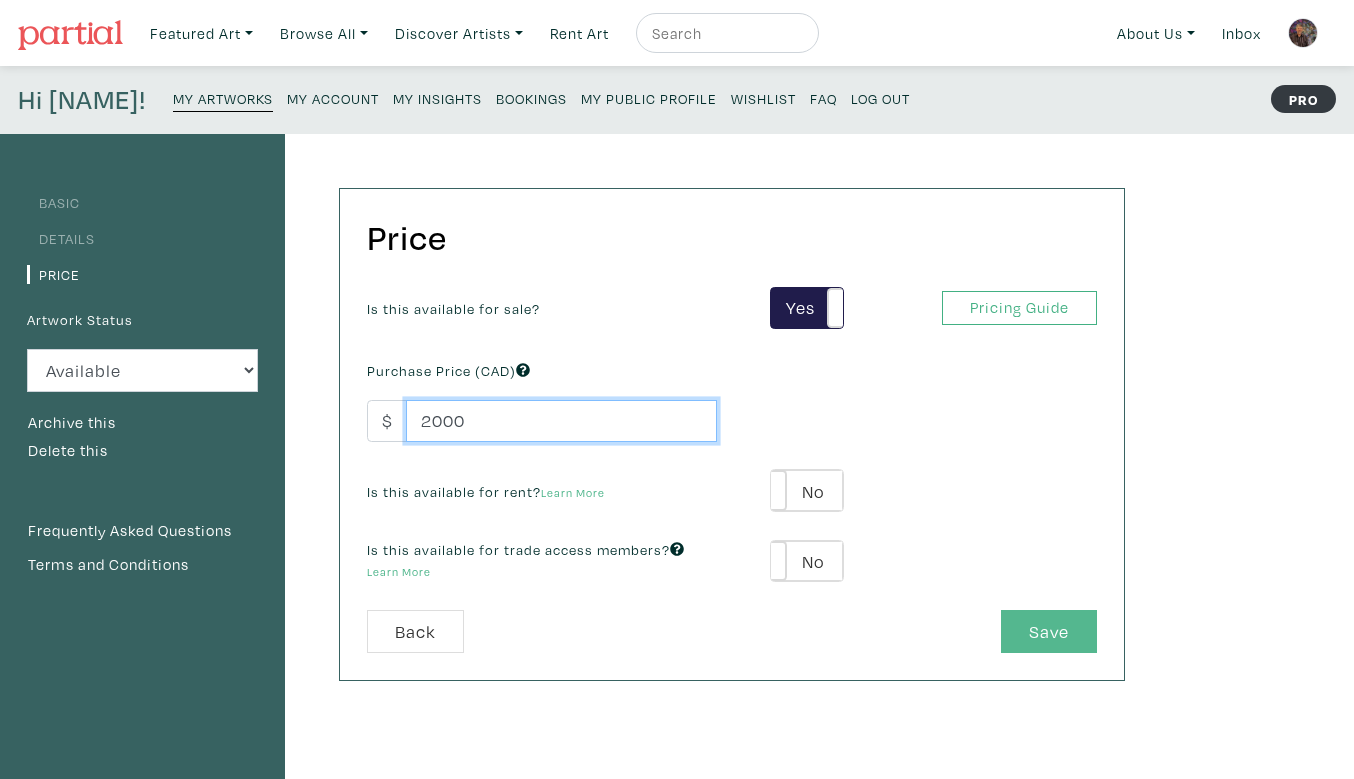 type on "2000" 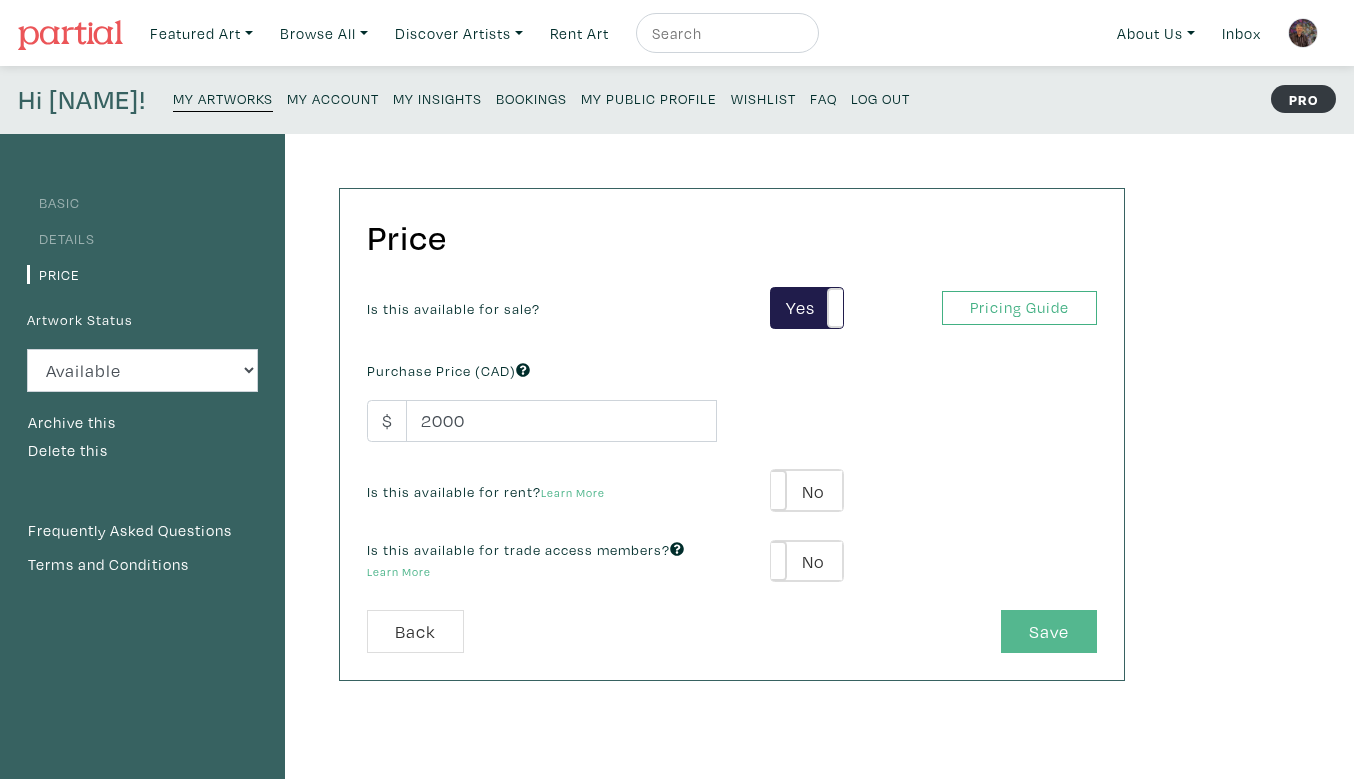 click on "Save" at bounding box center [1049, 631] 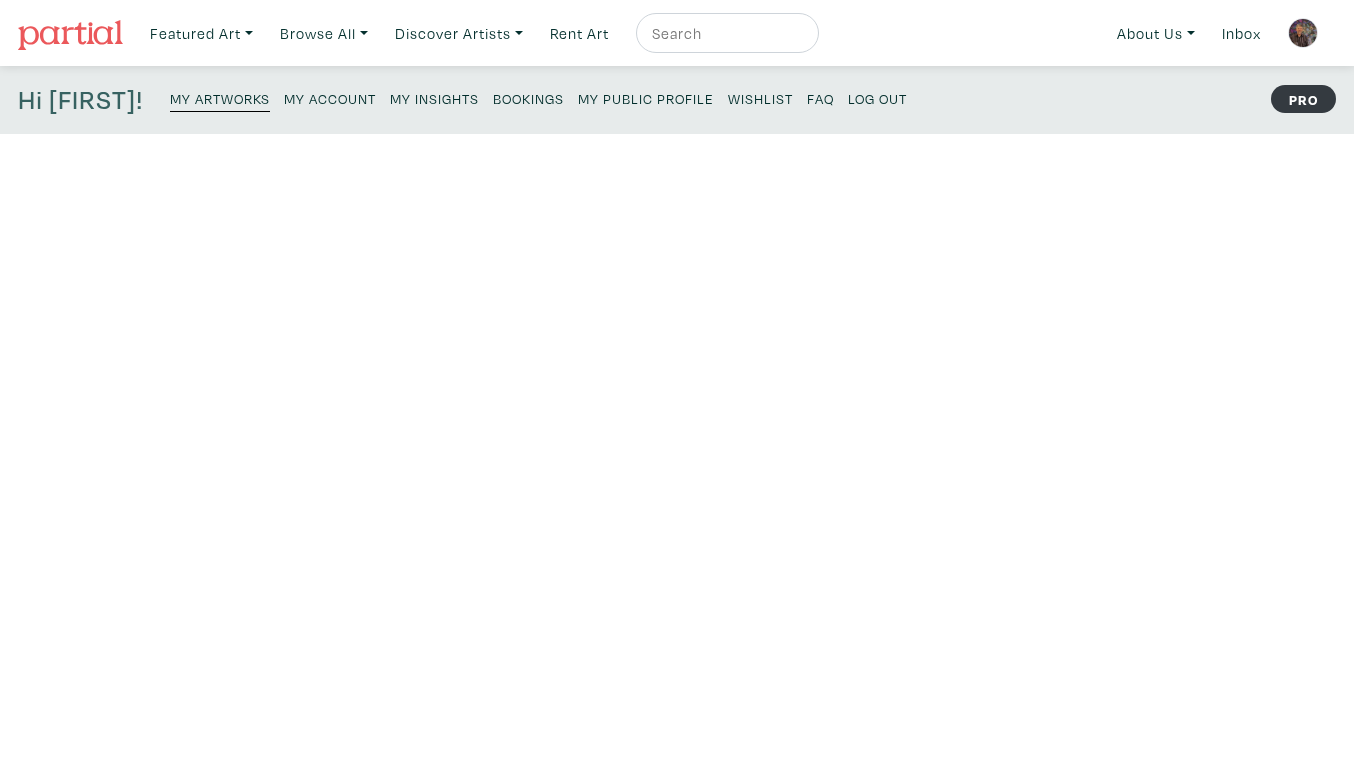 scroll, scrollTop: 0, scrollLeft: 0, axis: both 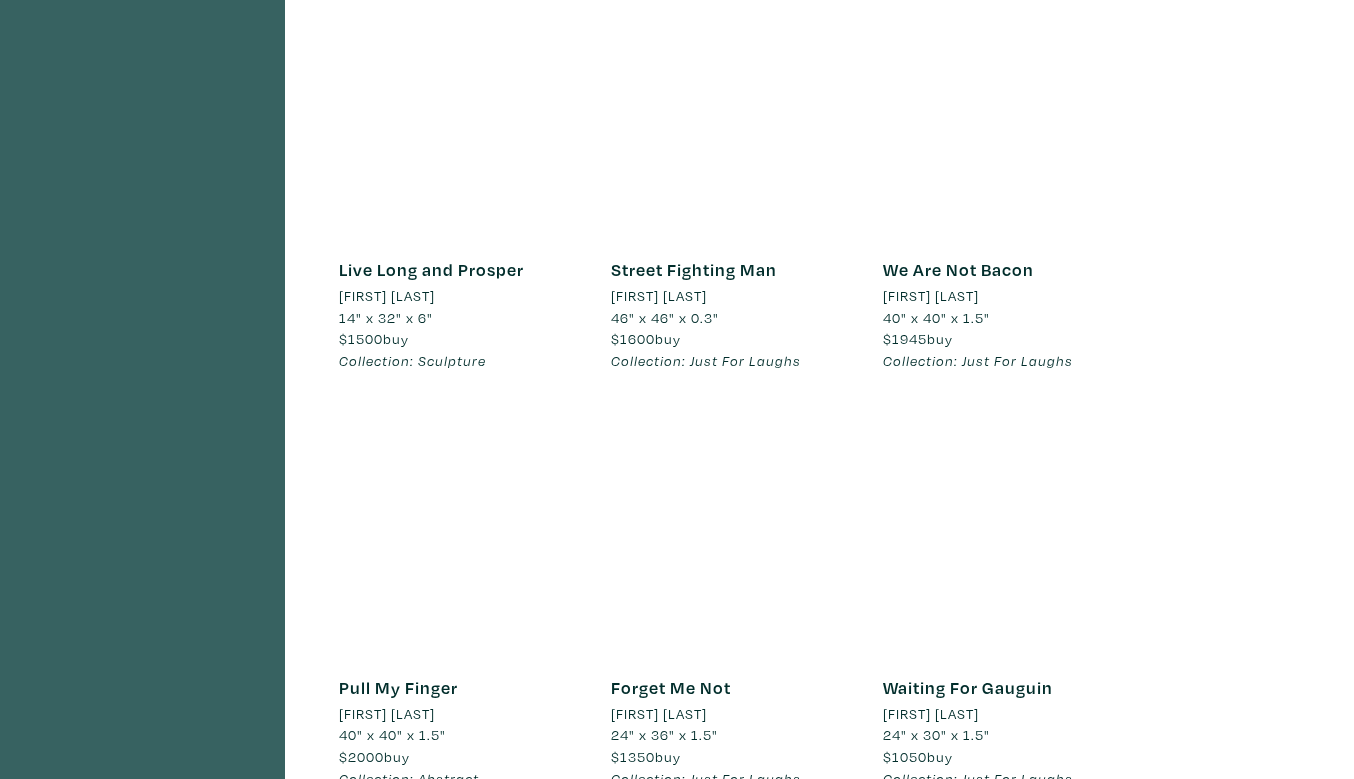 click at bounding box center [460, 533] 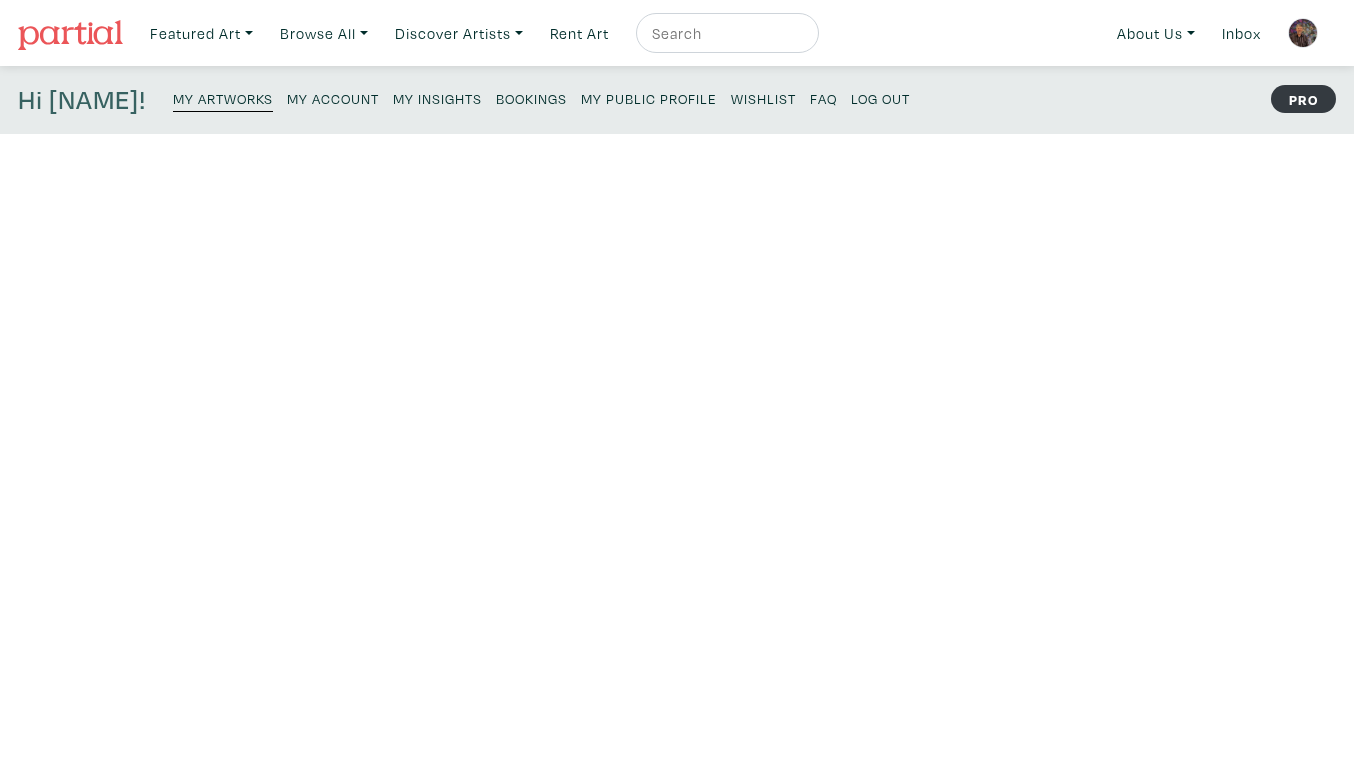 scroll, scrollTop: 0, scrollLeft: 0, axis: both 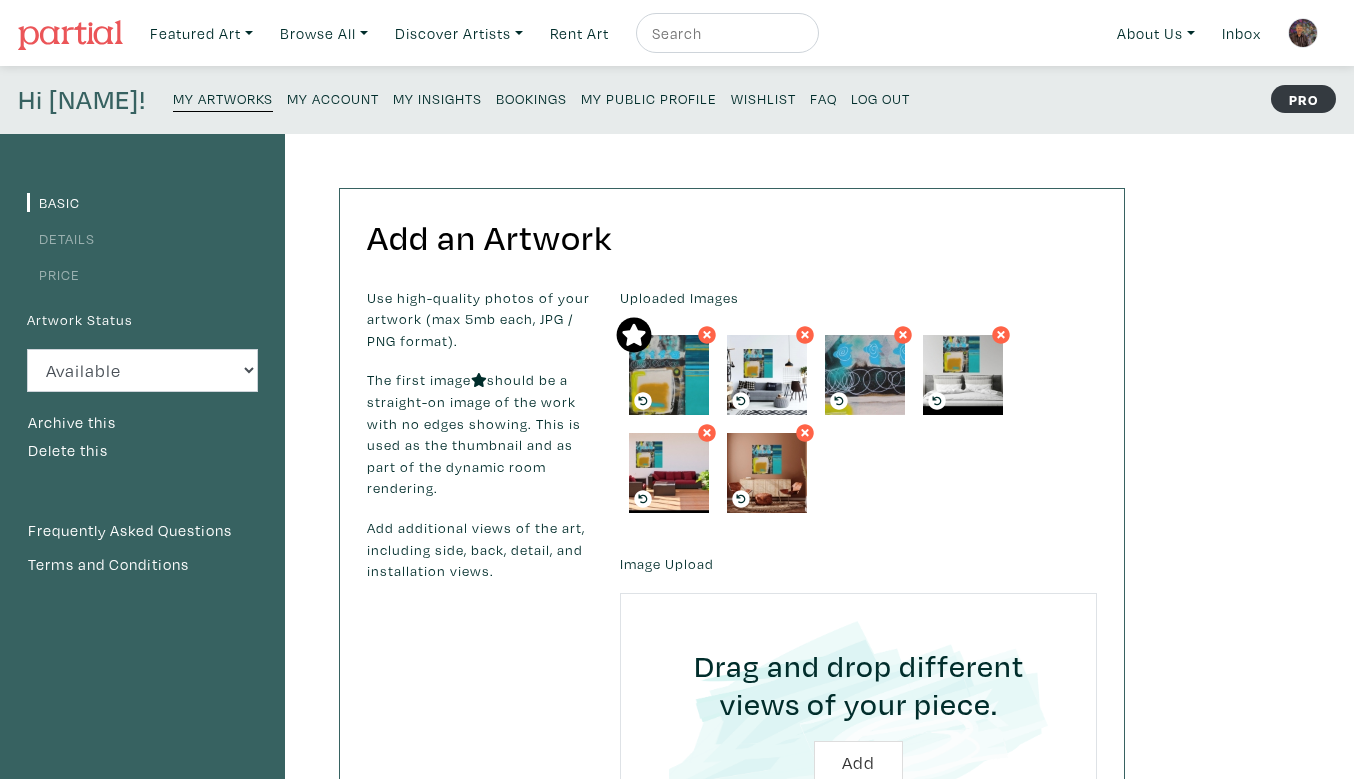 click on "Price" at bounding box center [53, 274] 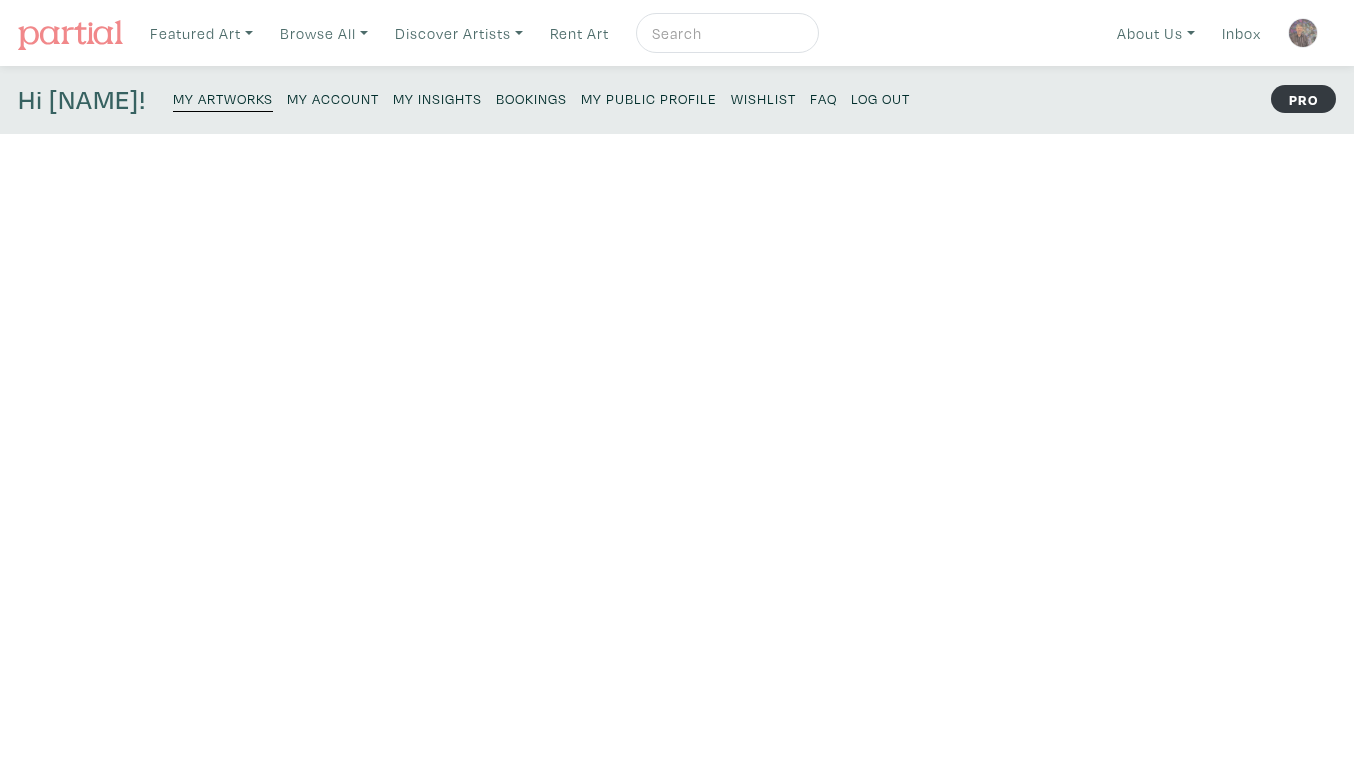 scroll, scrollTop: 0, scrollLeft: 0, axis: both 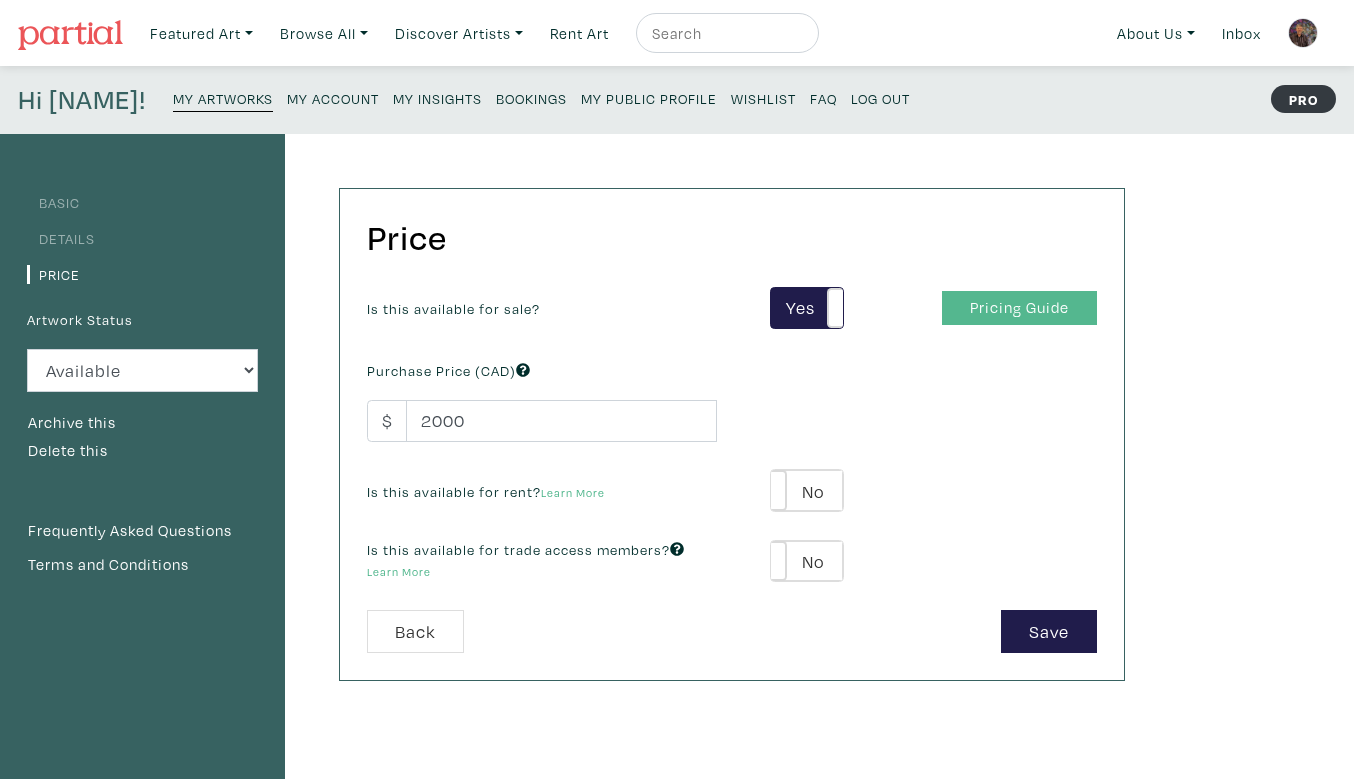 click on "Pricing Guide" at bounding box center (1019, 308) 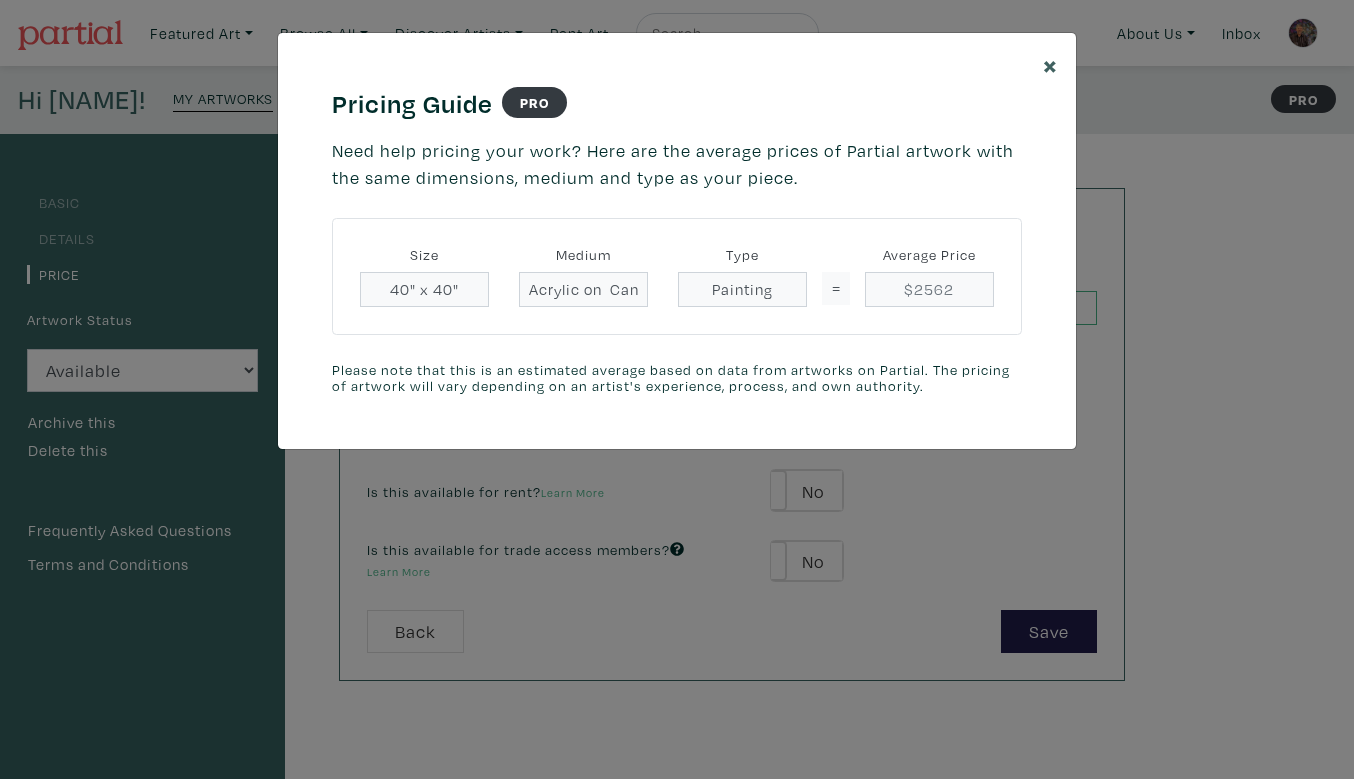 click on "×" at bounding box center (1050, 64) 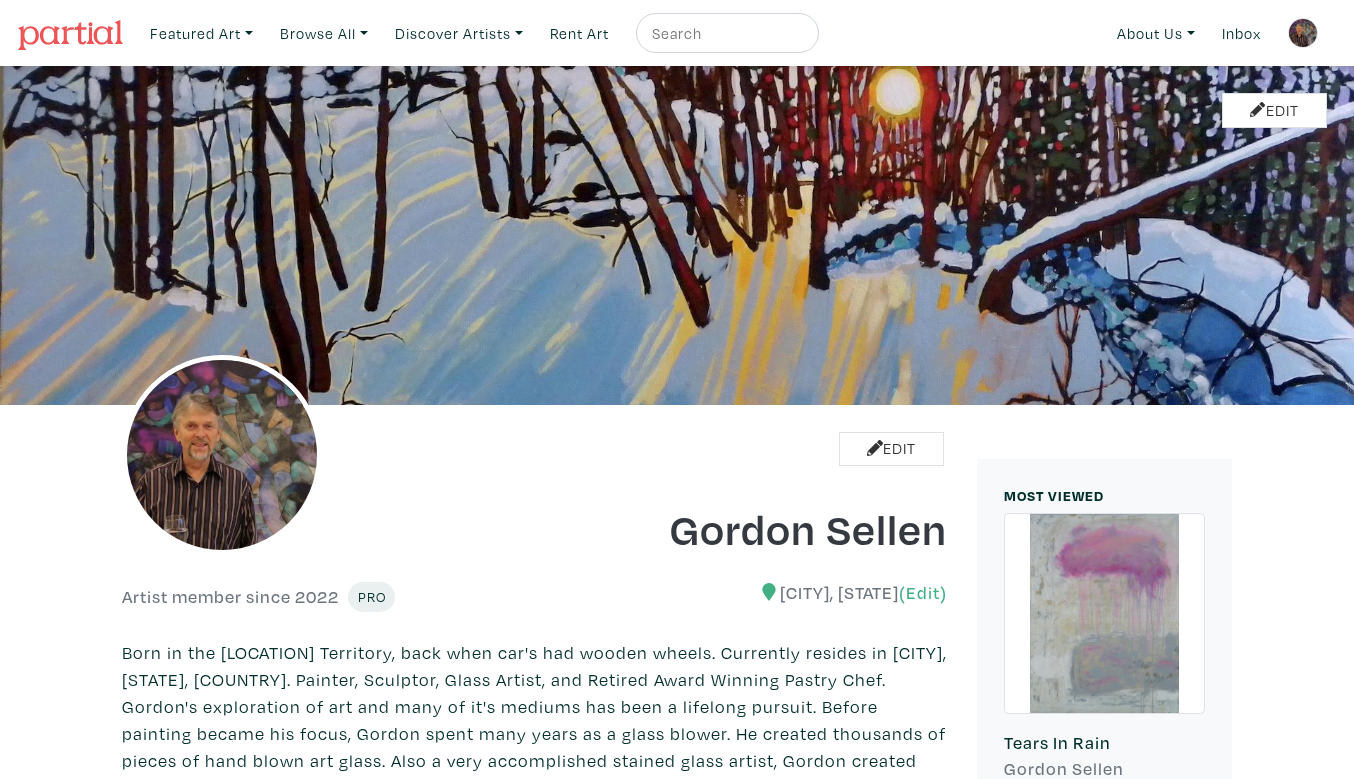 scroll, scrollTop: 0, scrollLeft: 0, axis: both 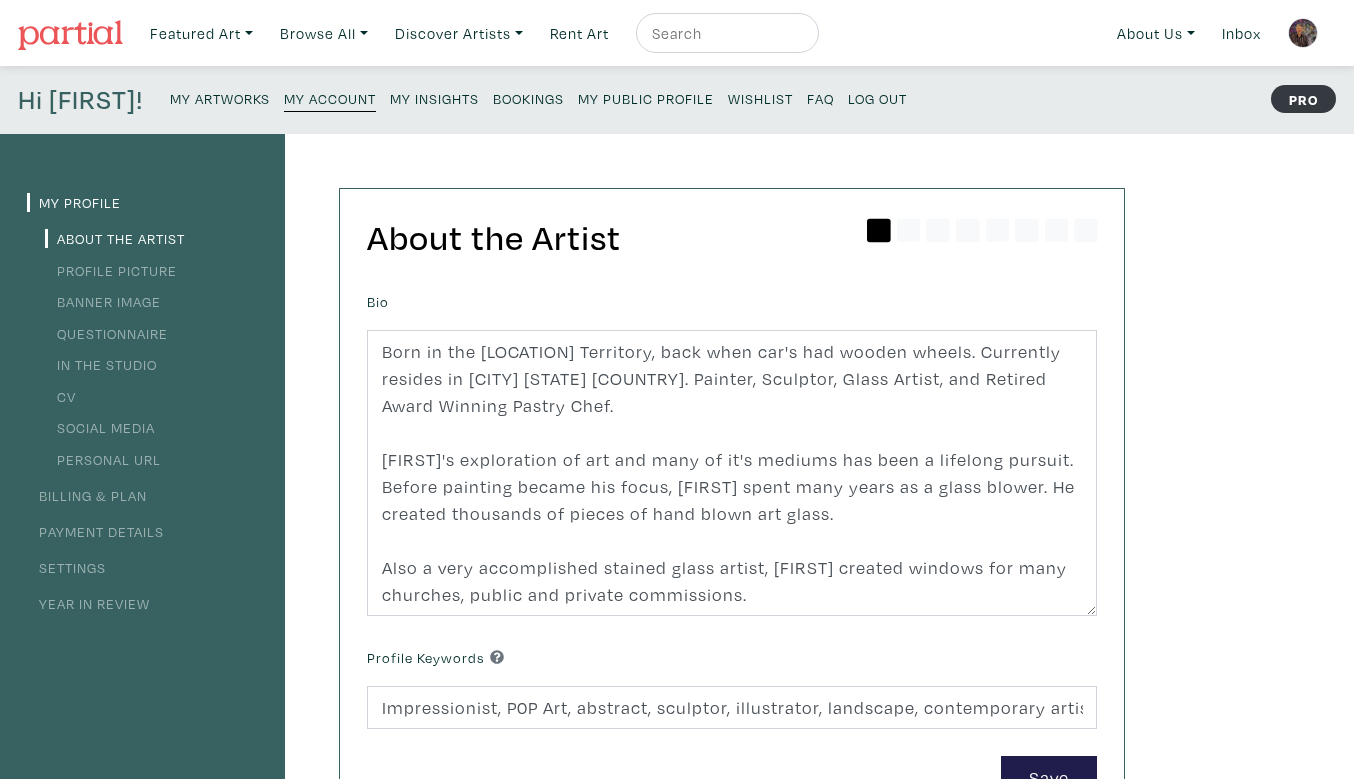 click on "My Artworks" at bounding box center (220, 98) 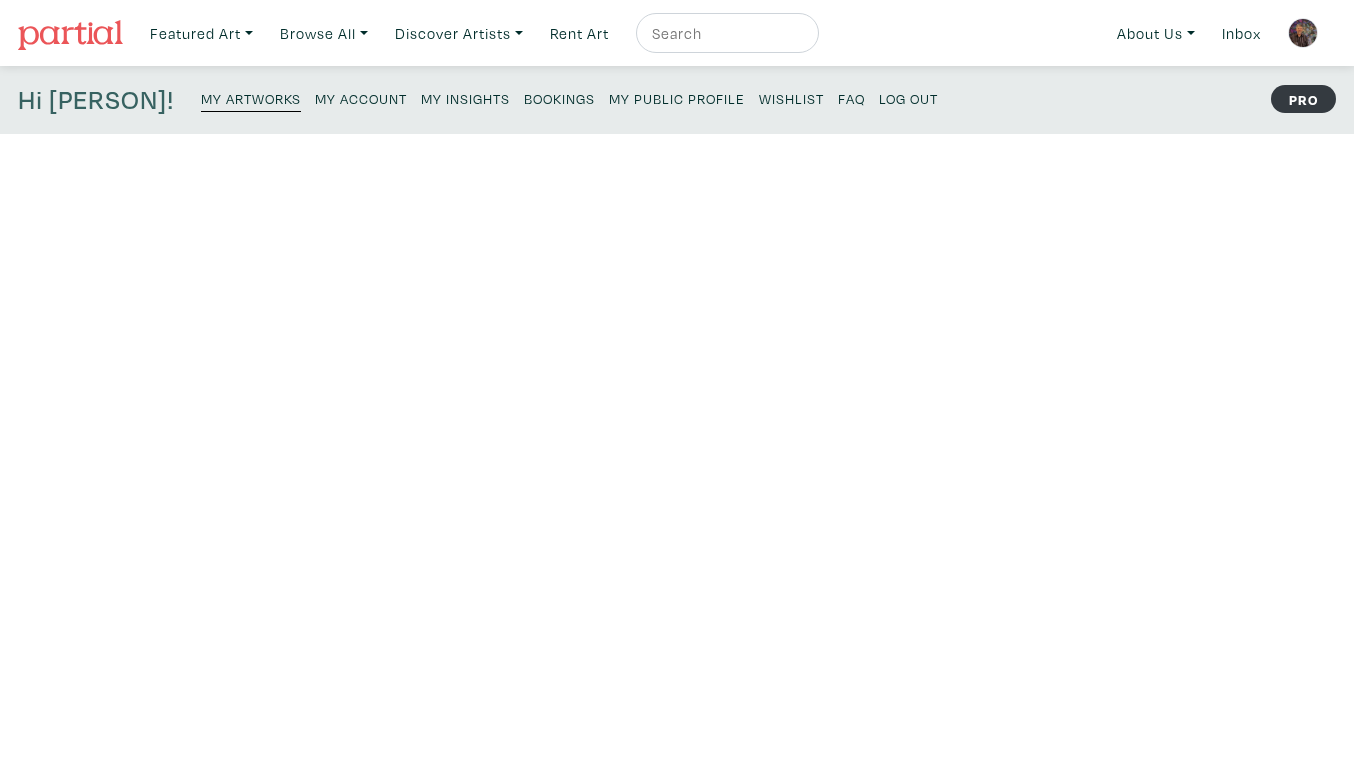 scroll, scrollTop: 0, scrollLeft: 0, axis: both 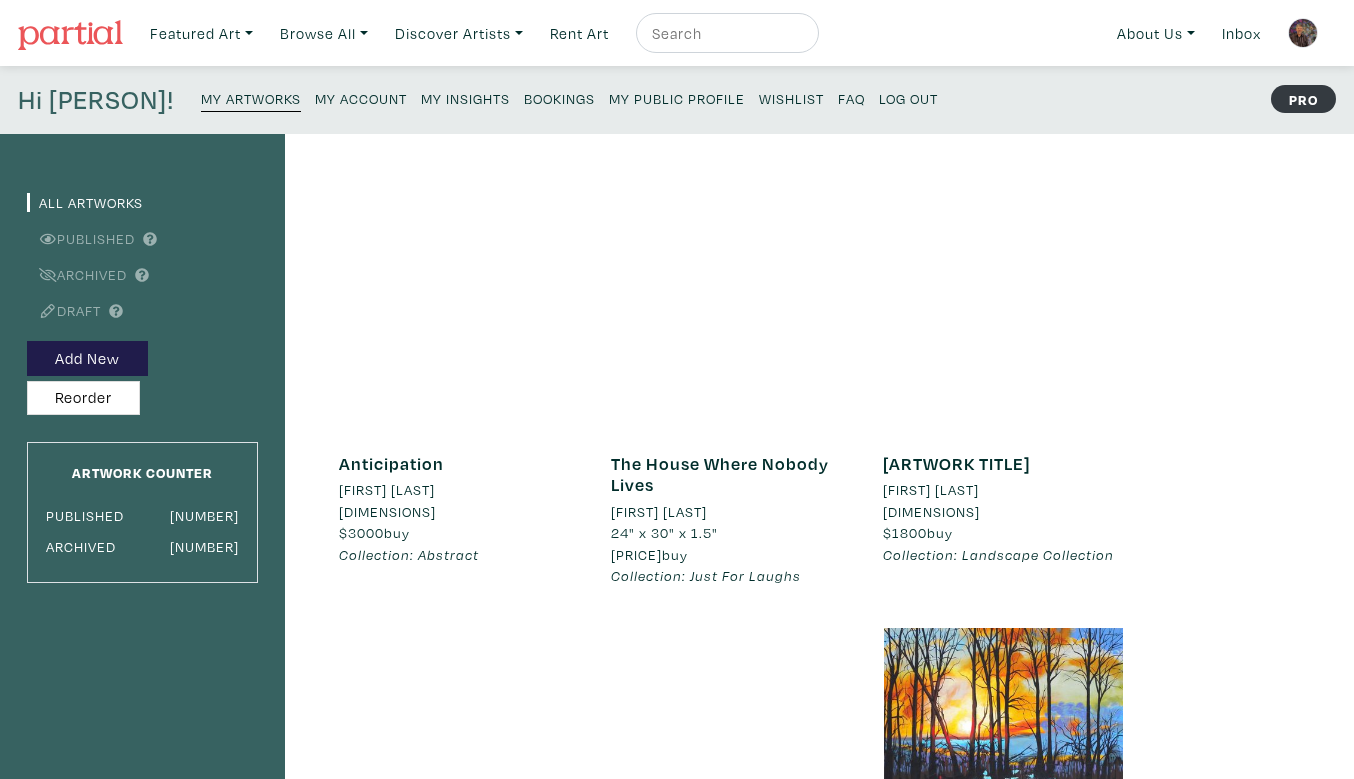 click at bounding box center [460, 309] 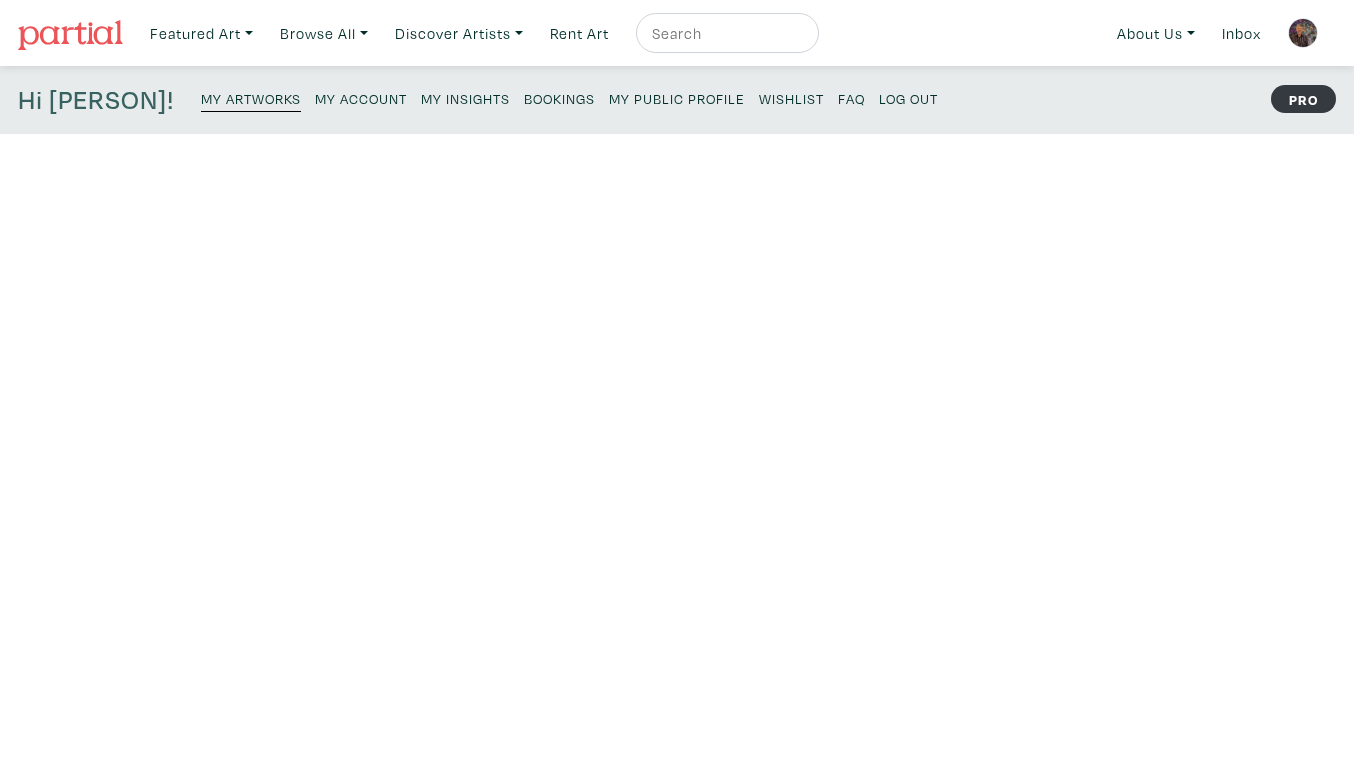 scroll, scrollTop: 0, scrollLeft: 0, axis: both 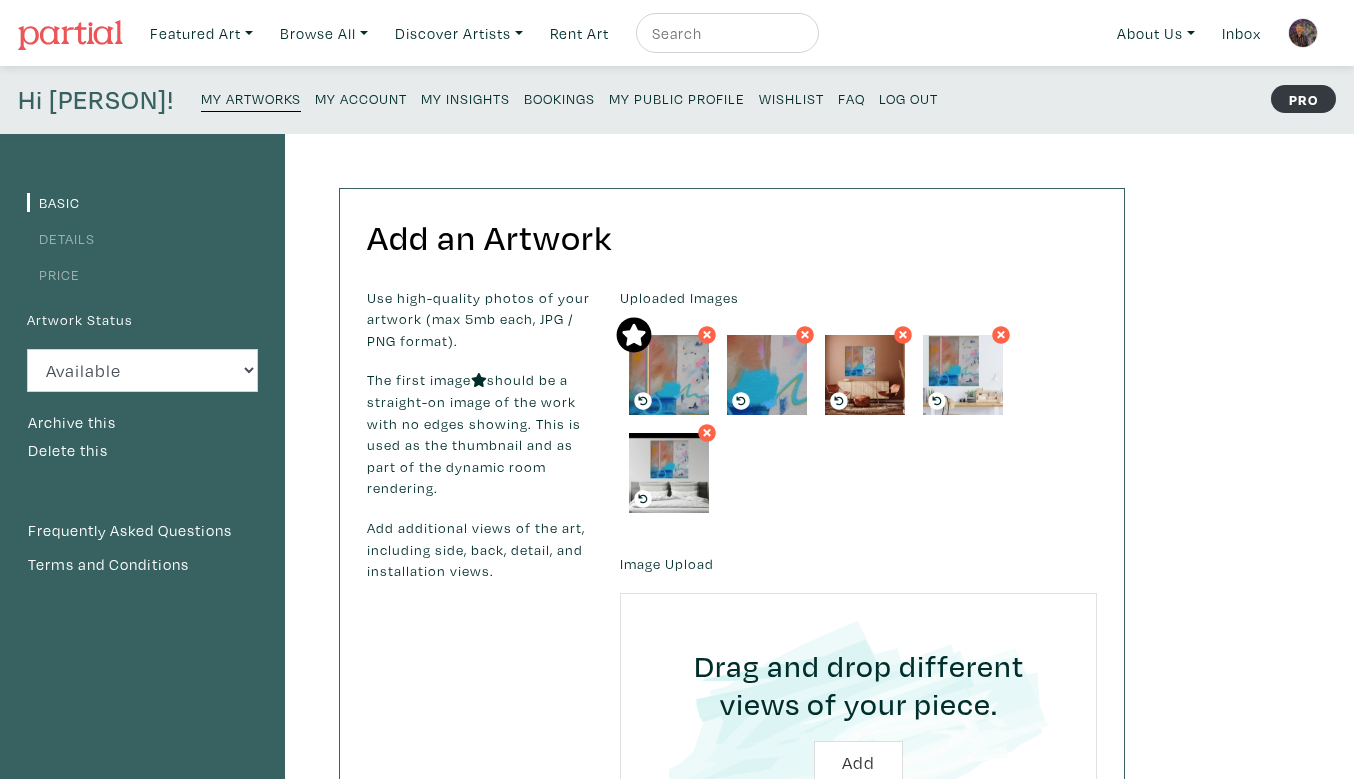 click on "Price" at bounding box center (53, 274) 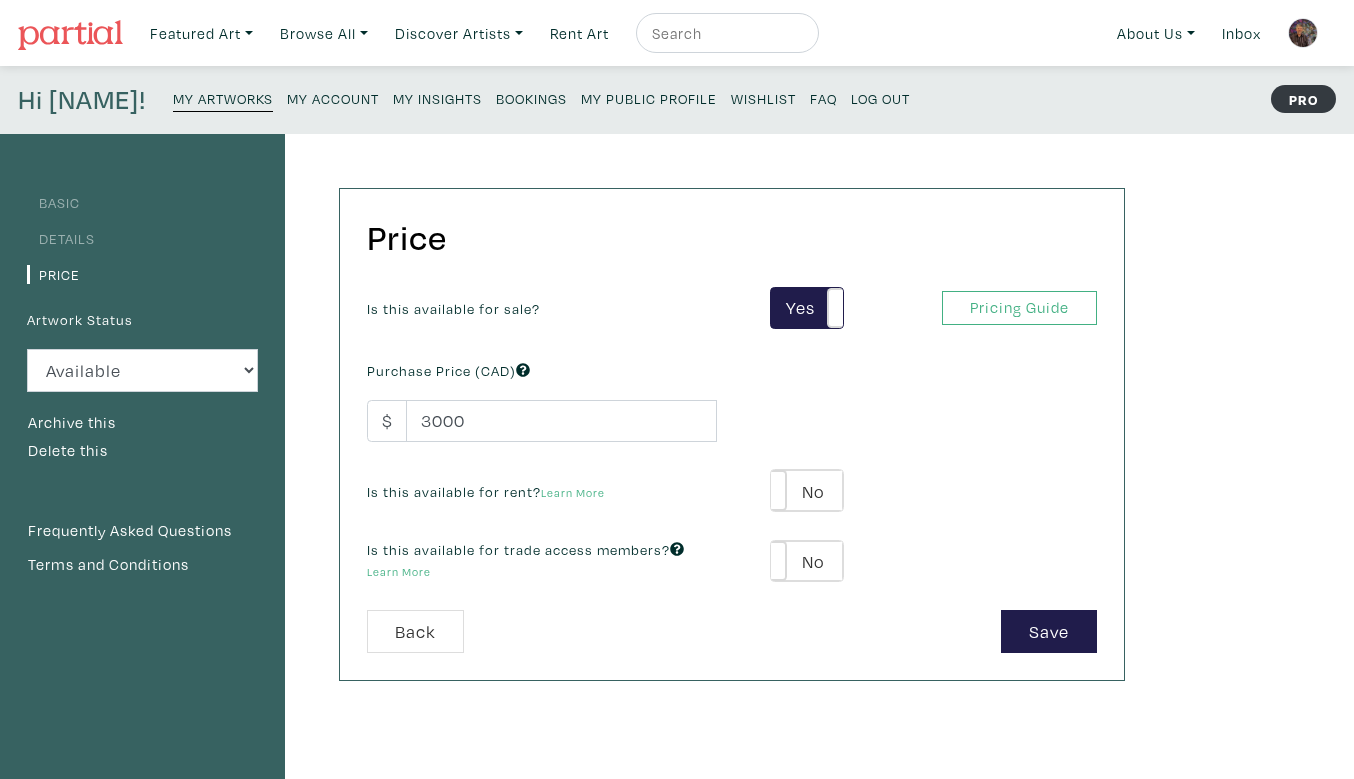 scroll, scrollTop: 0, scrollLeft: 0, axis: both 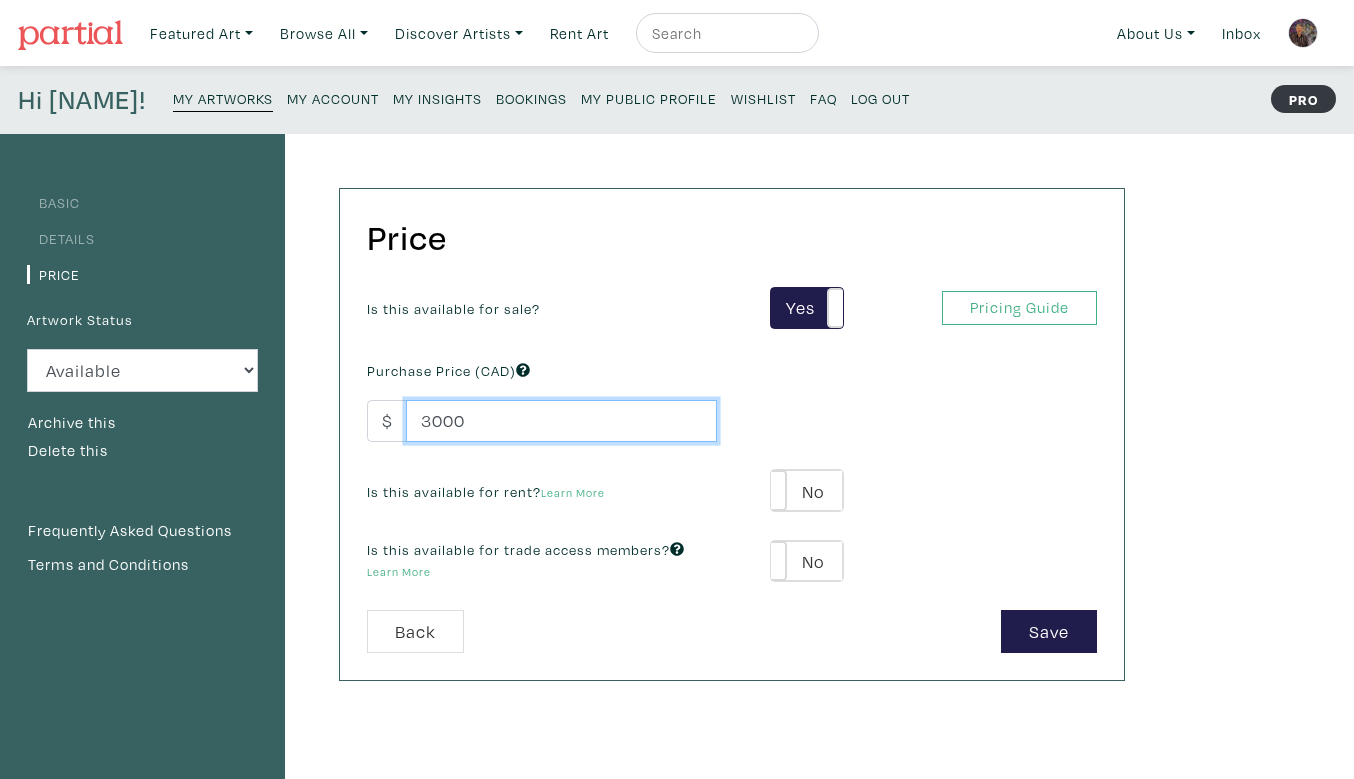 click on "3000" at bounding box center [561, 421] 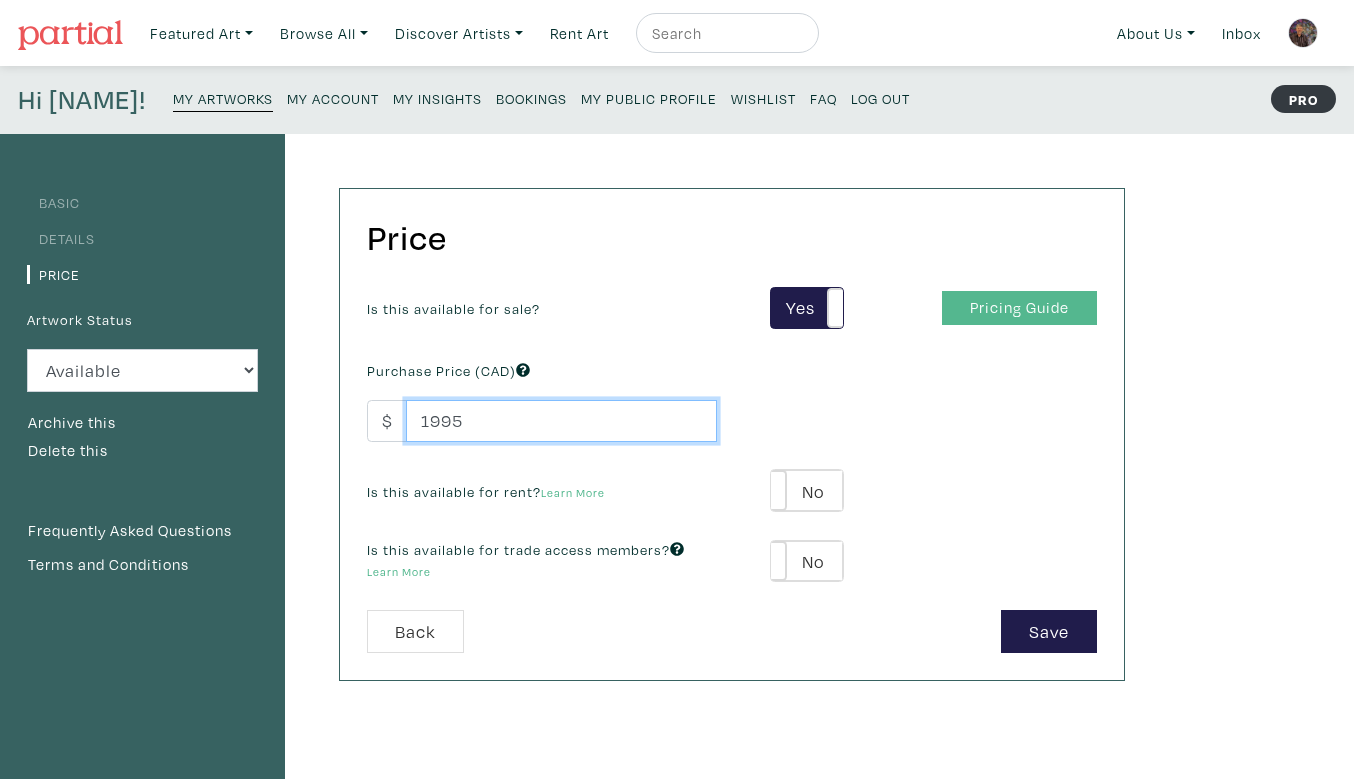 type on "1995" 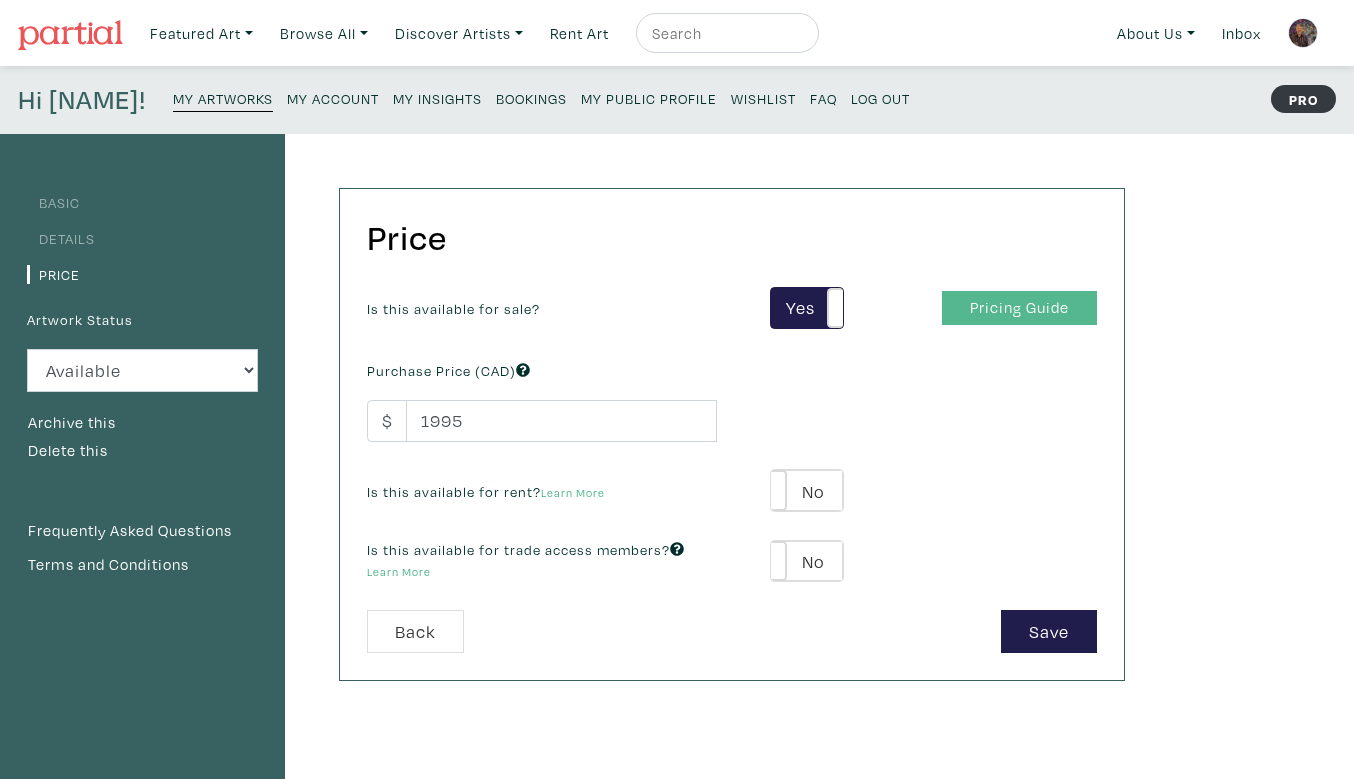 click on "Pricing Guide" at bounding box center [1019, 308] 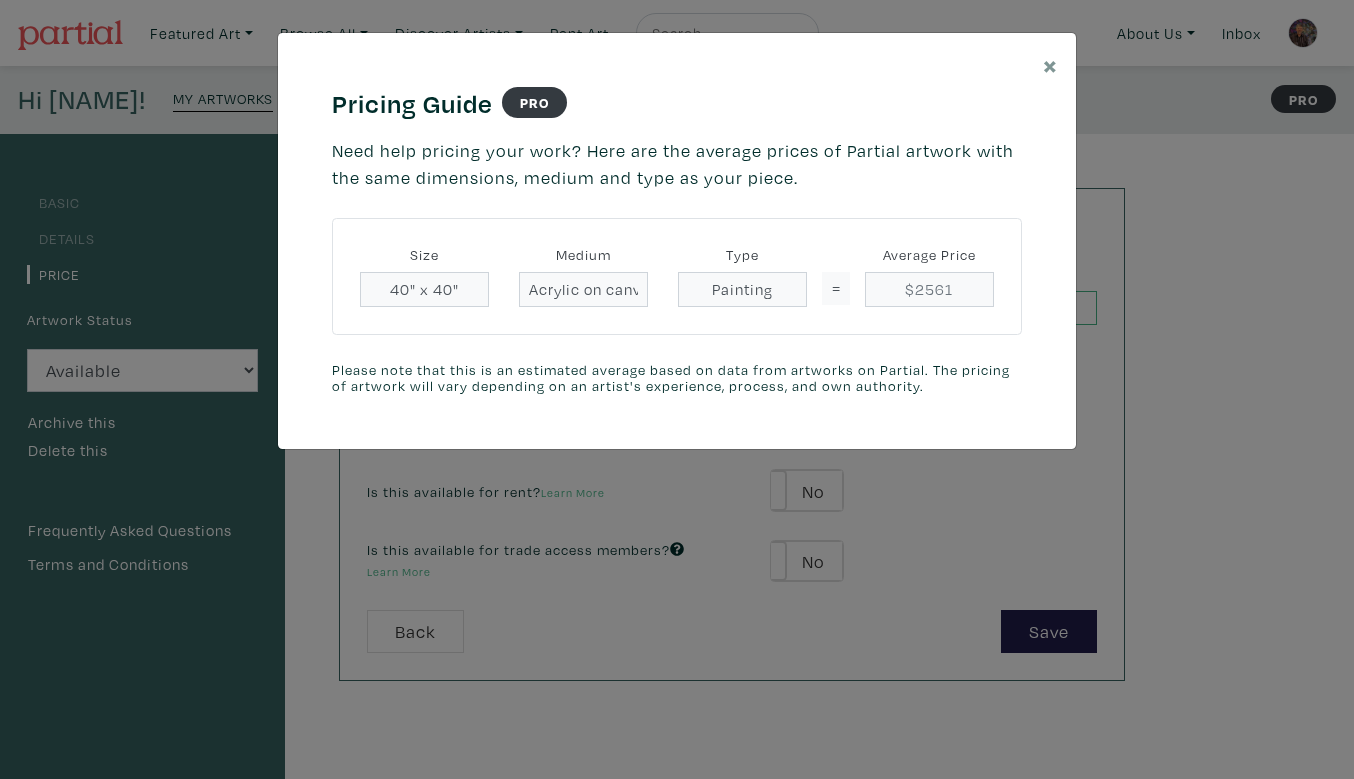 click on "×
Pricing Guide
PRO
Need help pricing your work? Here are the average prices of Partial artwork with the same
dimensions, medium and type as your piece.
Size
40" x 40"
Medium
Acrylic on canvas
Type
Painting
=
Average Price
$2561
Please note that this is an estimated average based on data from artworks on Partial. The pricing of artwork will vary depending on an artist's experience, process, and own authority.
Save changes
Close" at bounding box center [677, 389] 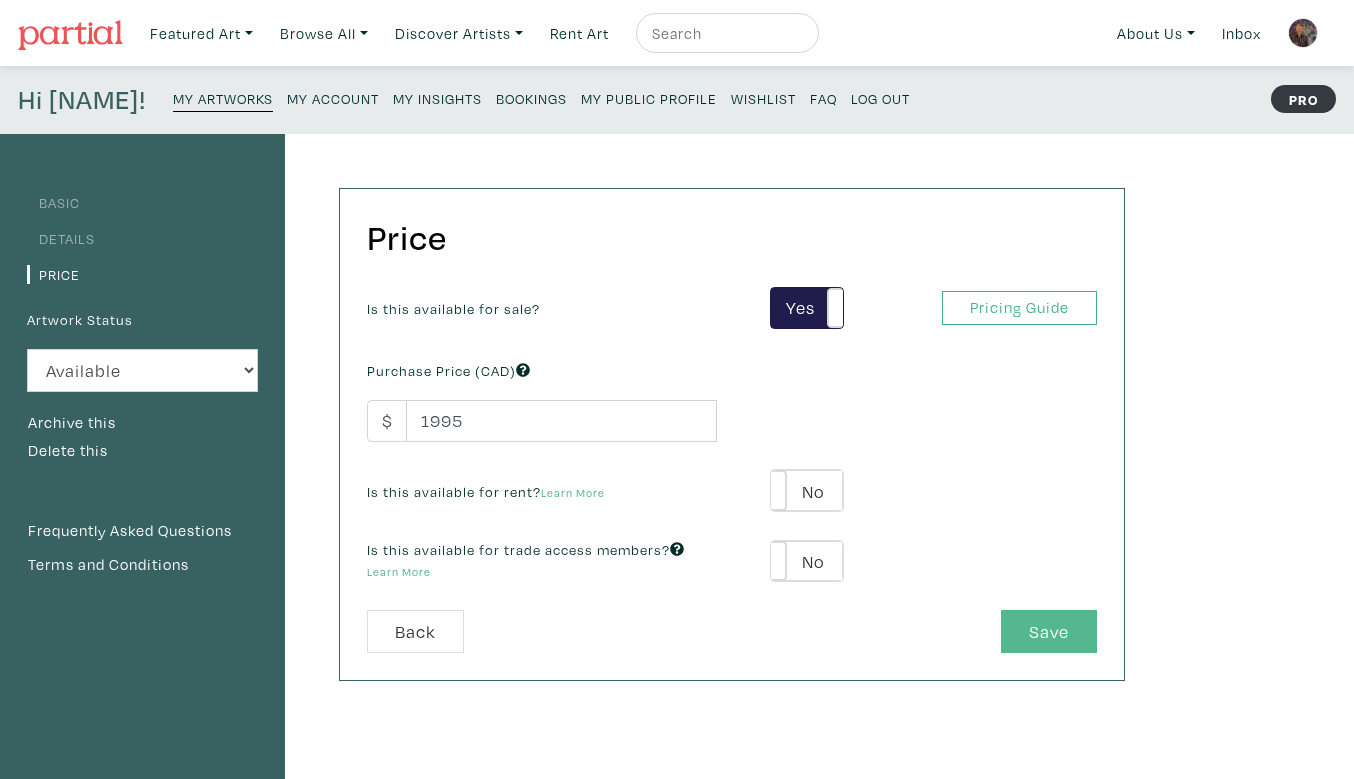 click on "Save" at bounding box center [1049, 631] 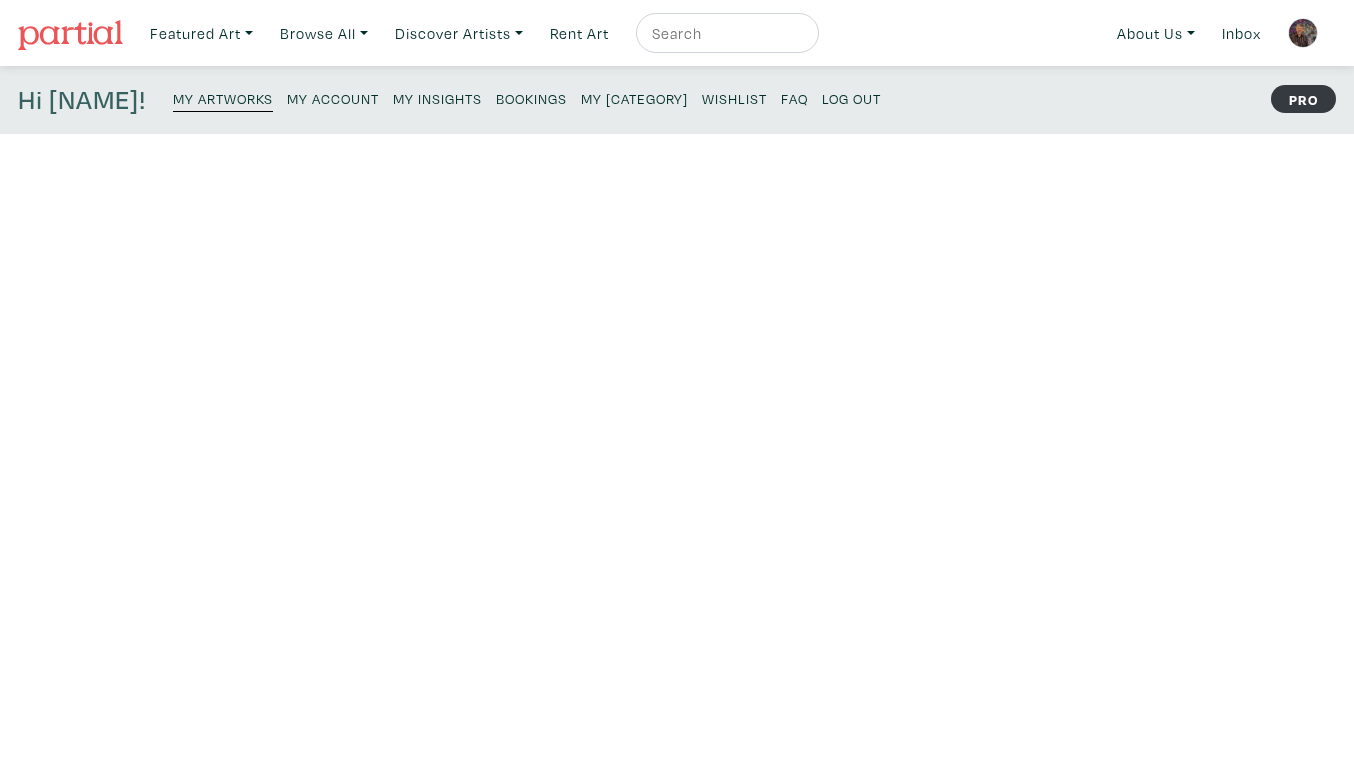 scroll, scrollTop: 0, scrollLeft: 0, axis: both 